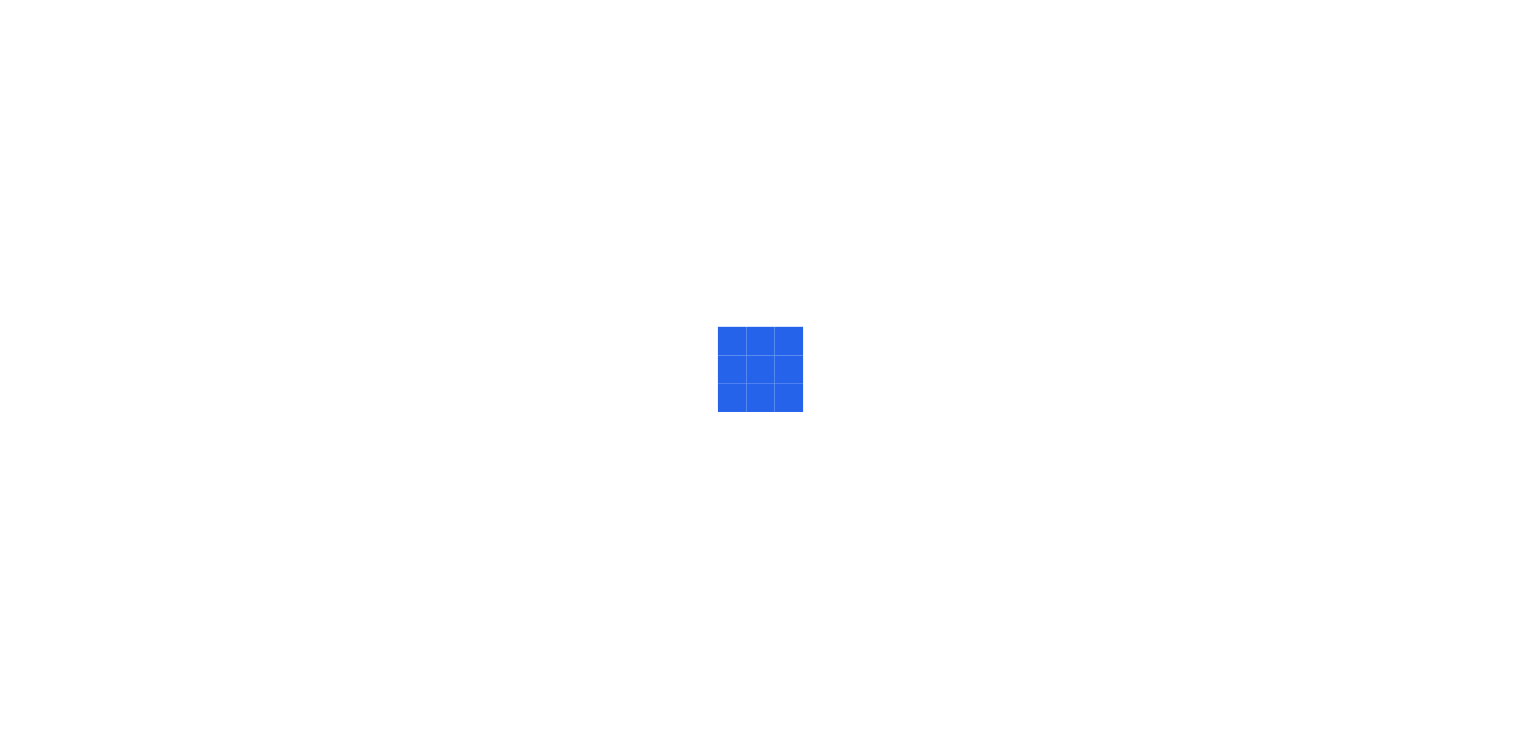 scroll, scrollTop: 0, scrollLeft: 0, axis: both 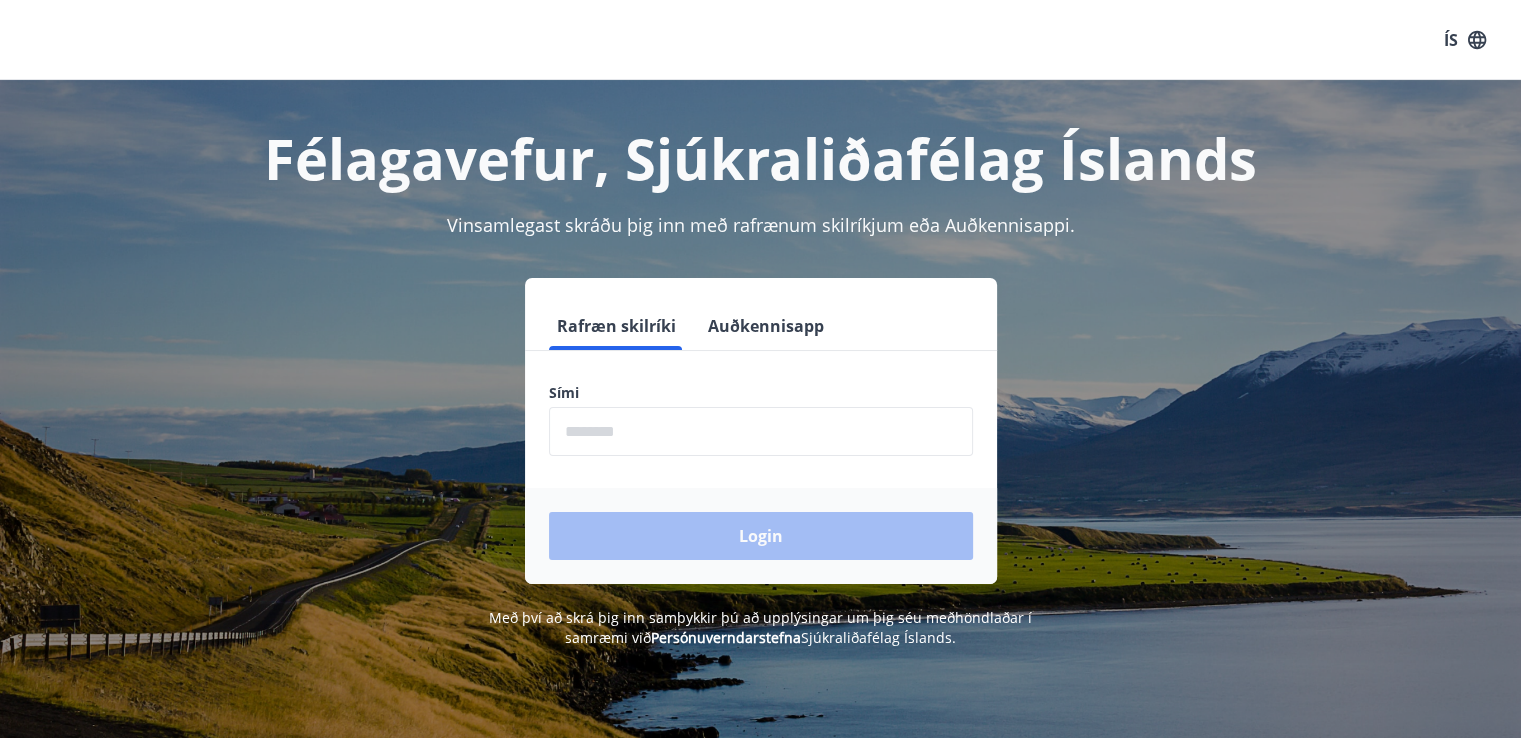 click at bounding box center [761, 431] 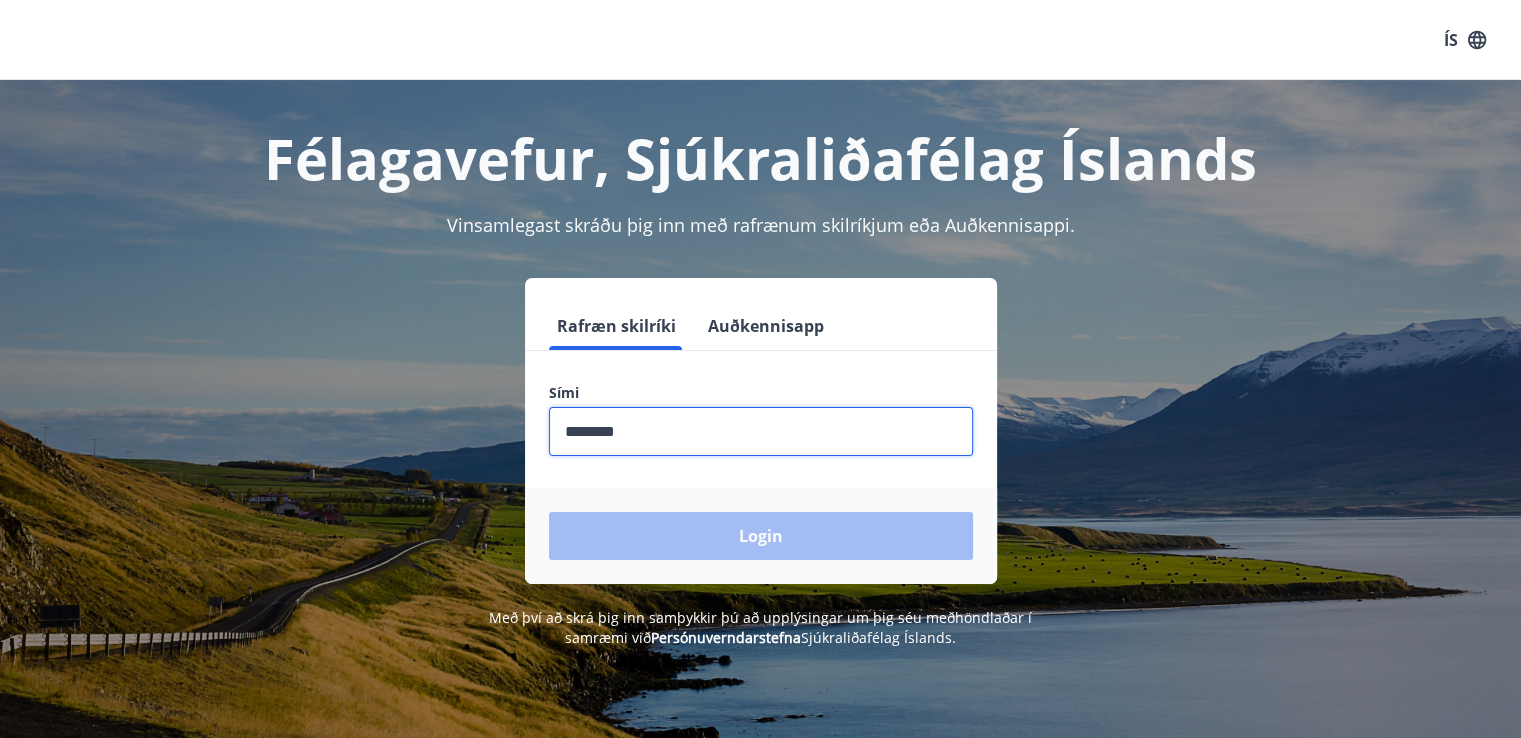 drag, startPoint x: 652, startPoint y: 428, endPoint x: 696, endPoint y: 429, distance: 44.011364 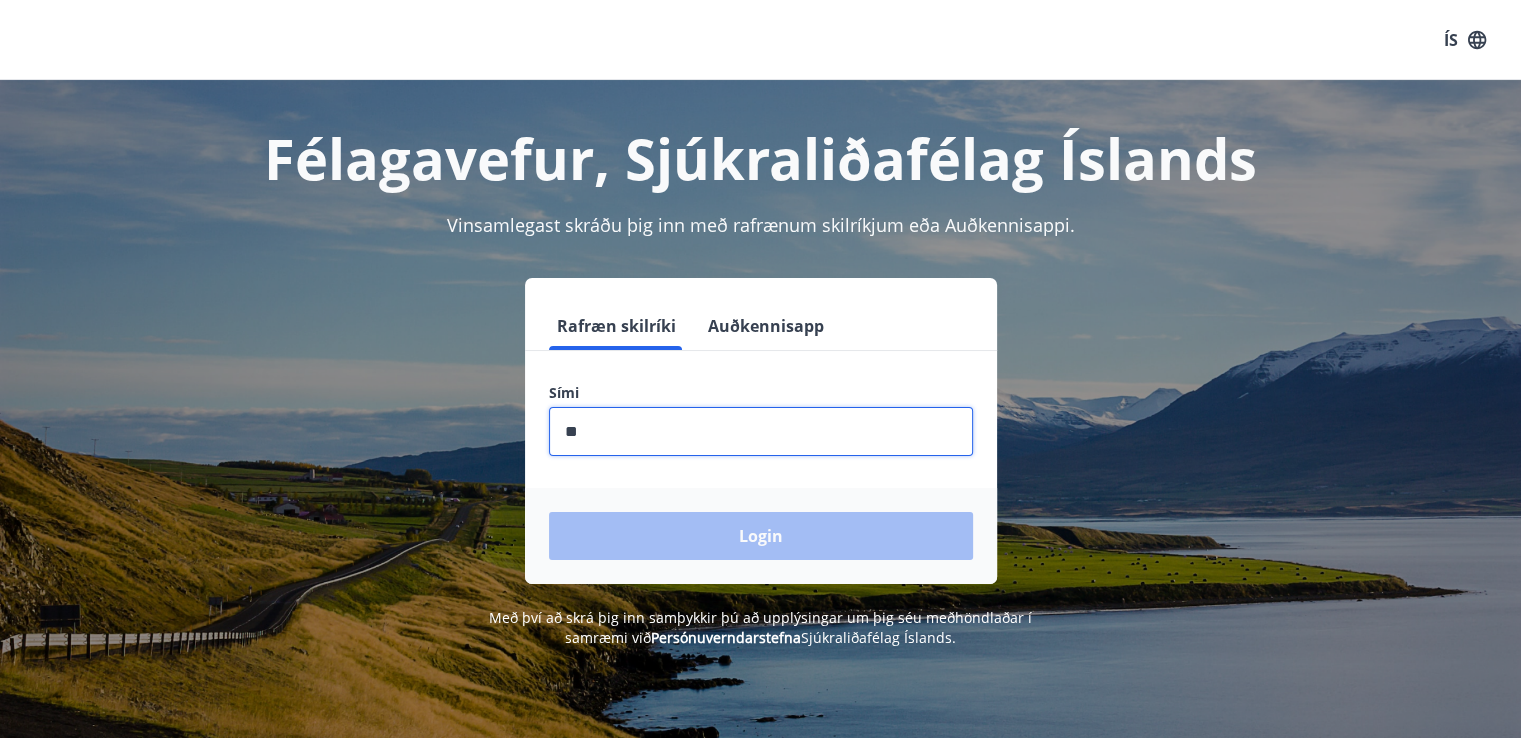 type on "*" 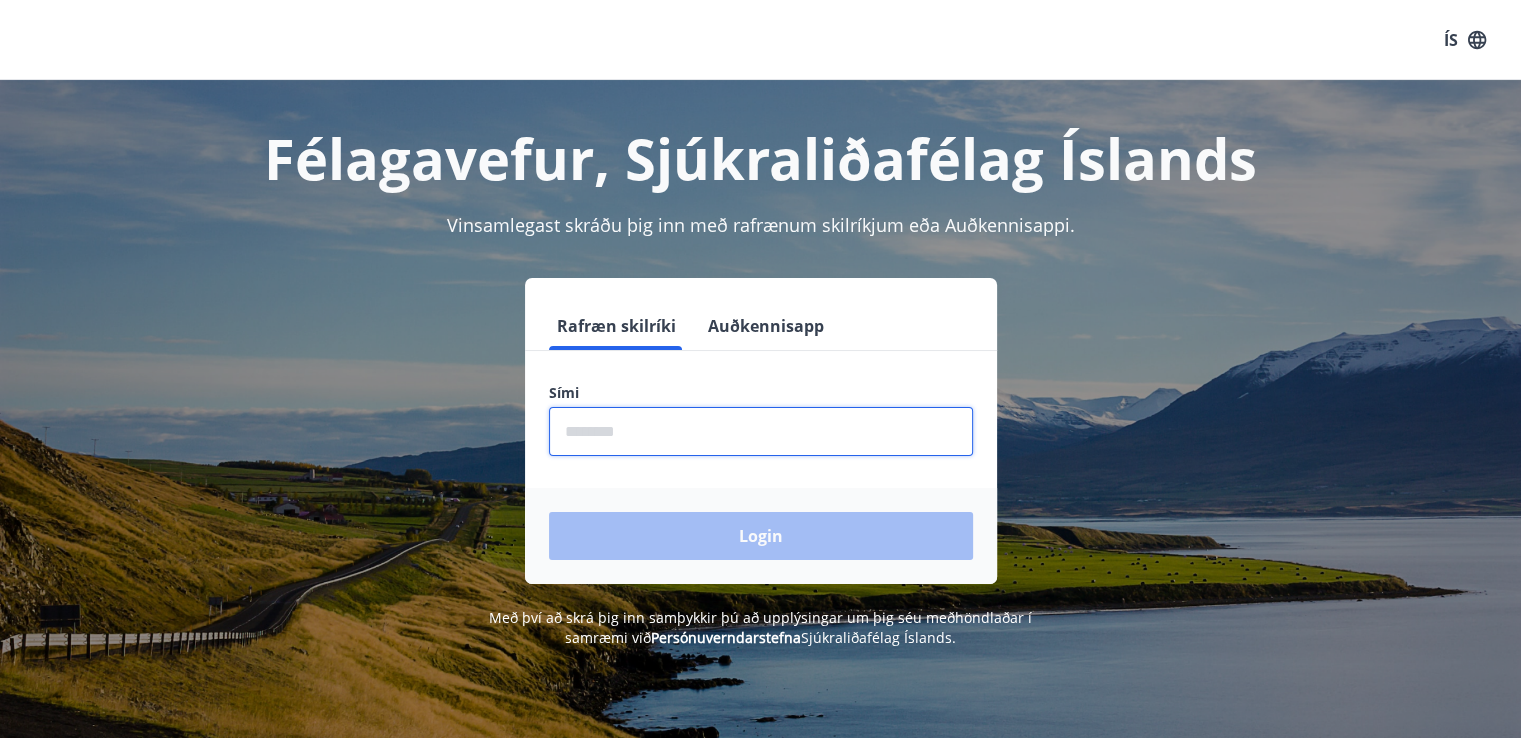 type on "*" 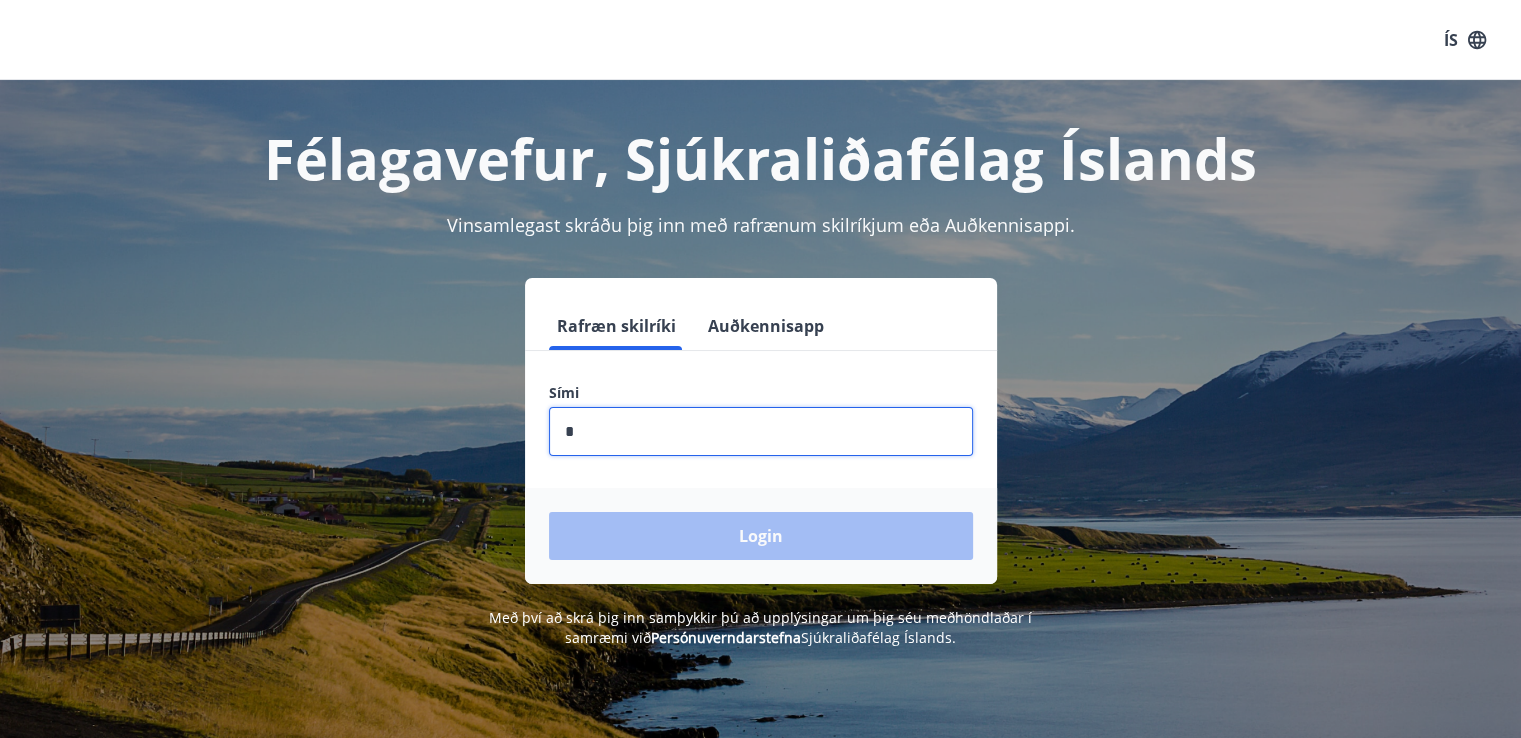 type on "********" 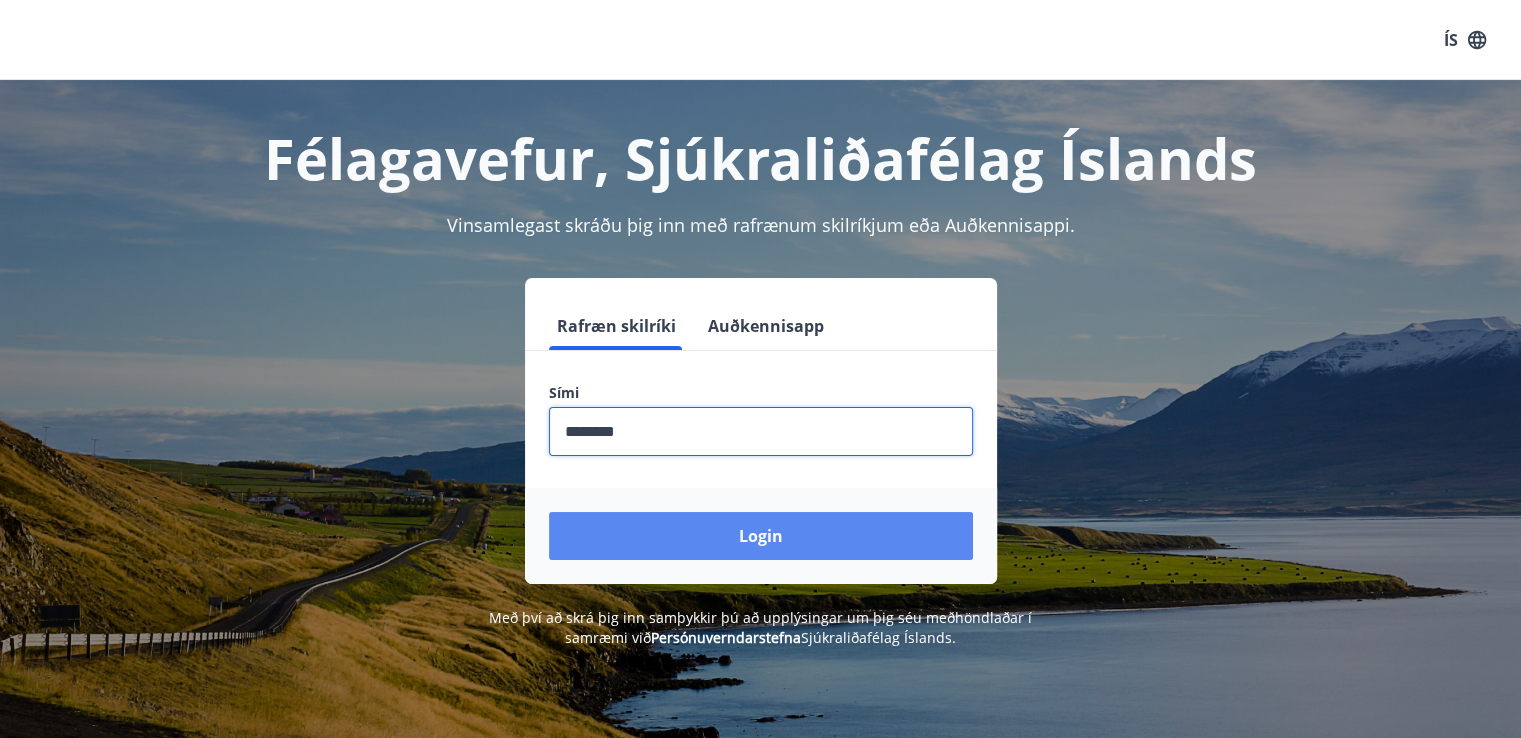 click on "Login" at bounding box center (761, 536) 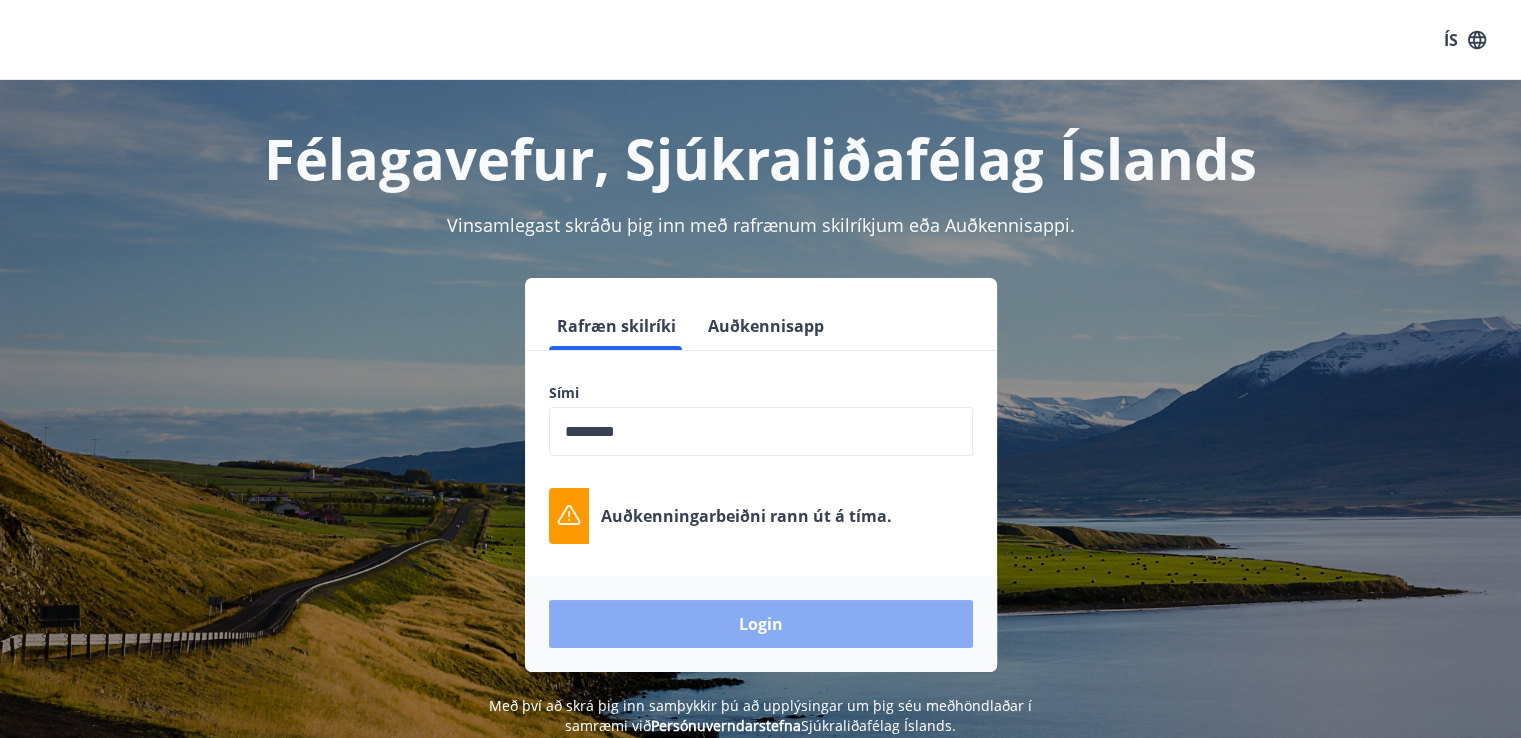 click on "Login" at bounding box center [761, 624] 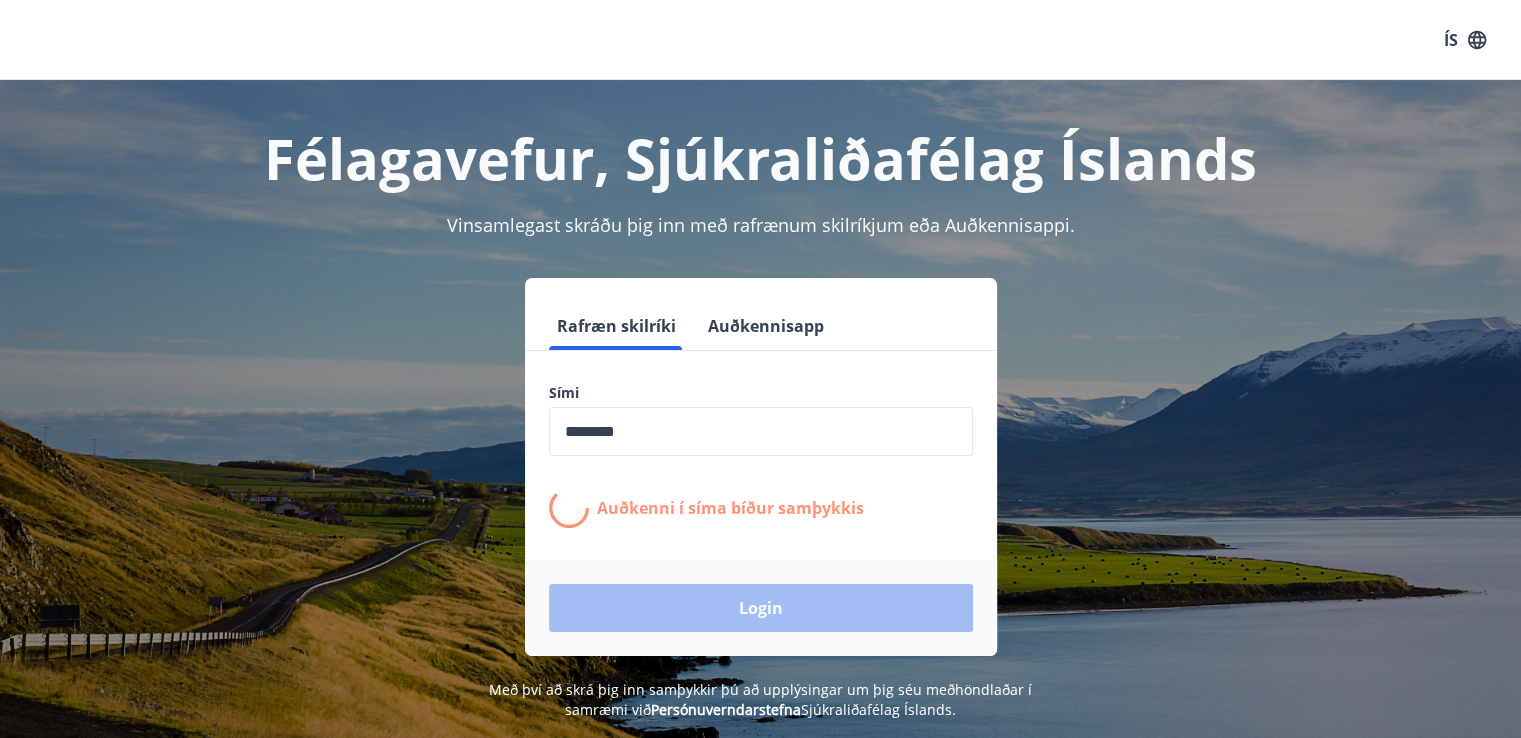 click on "Félagavefur, Sjúkraliðafélag Íslands" at bounding box center (761, 158) 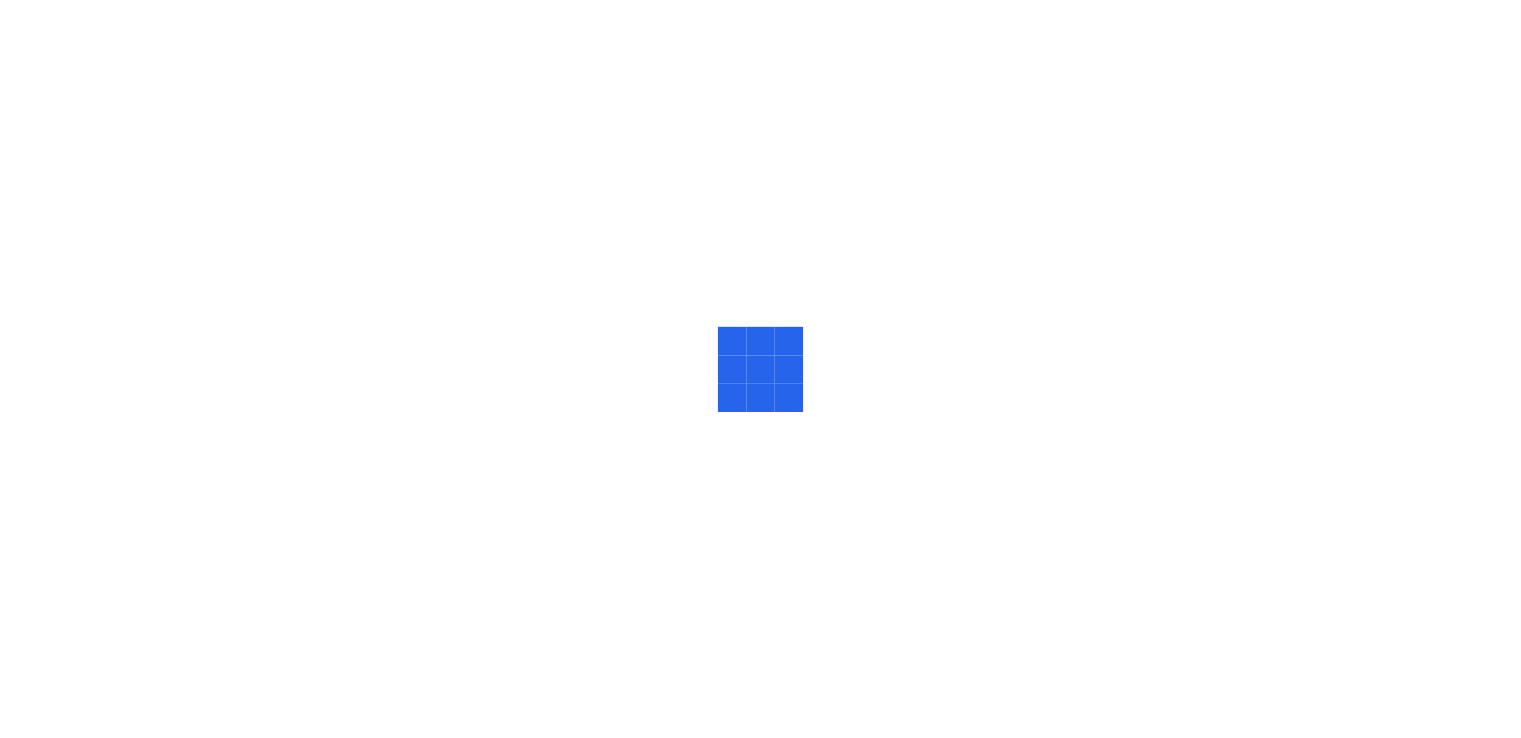 scroll, scrollTop: 0, scrollLeft: 0, axis: both 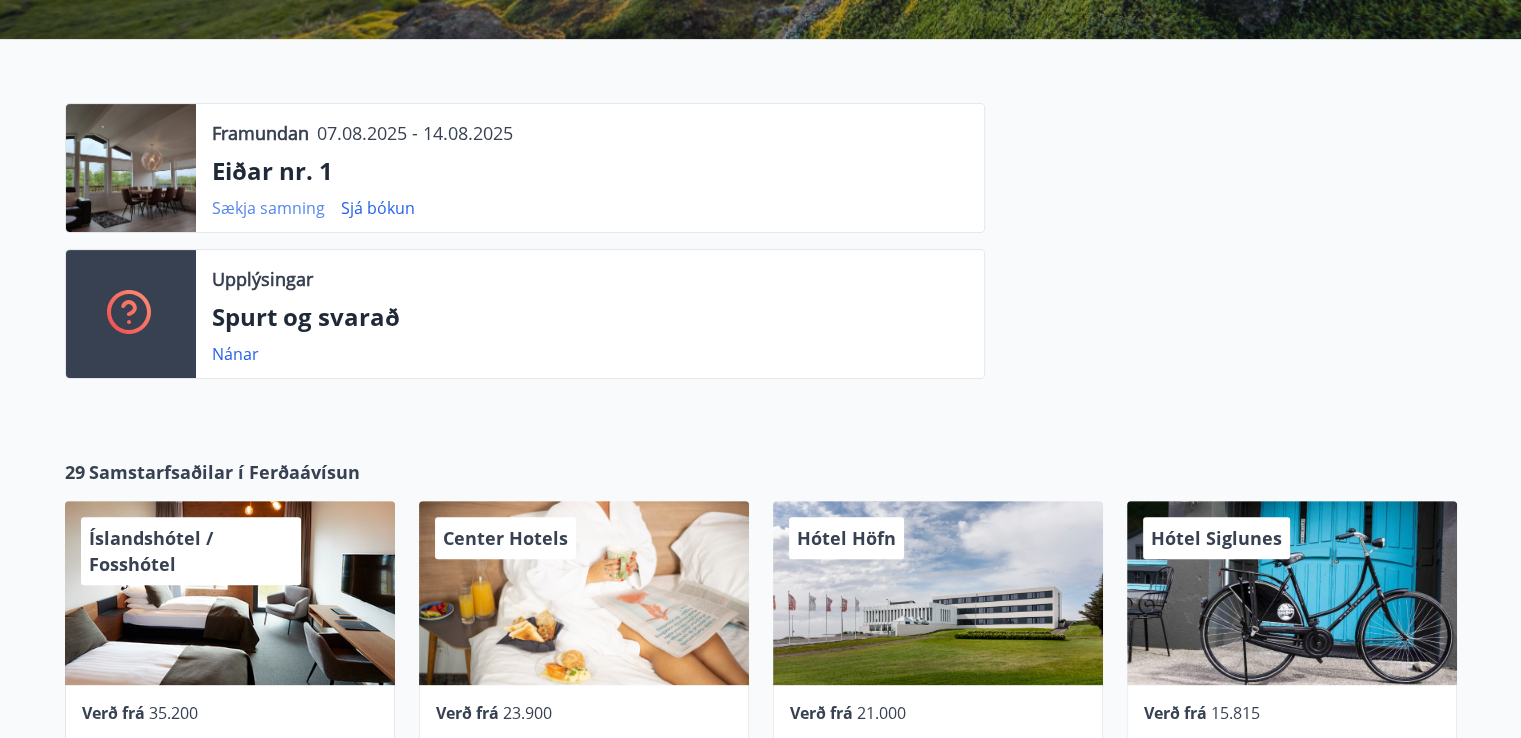 click on "Sækja samning" at bounding box center [268, 208] 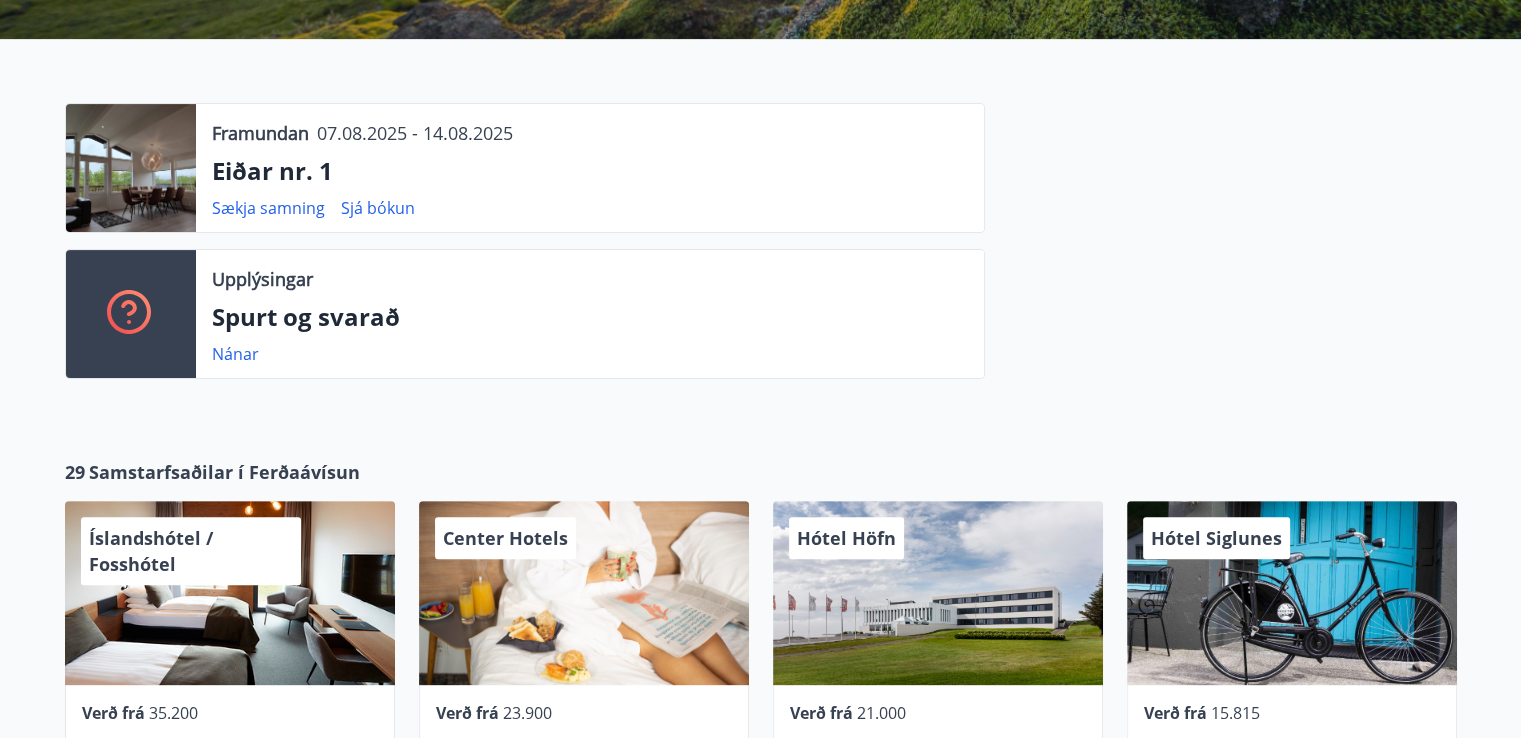 click at bounding box center [131, 168] 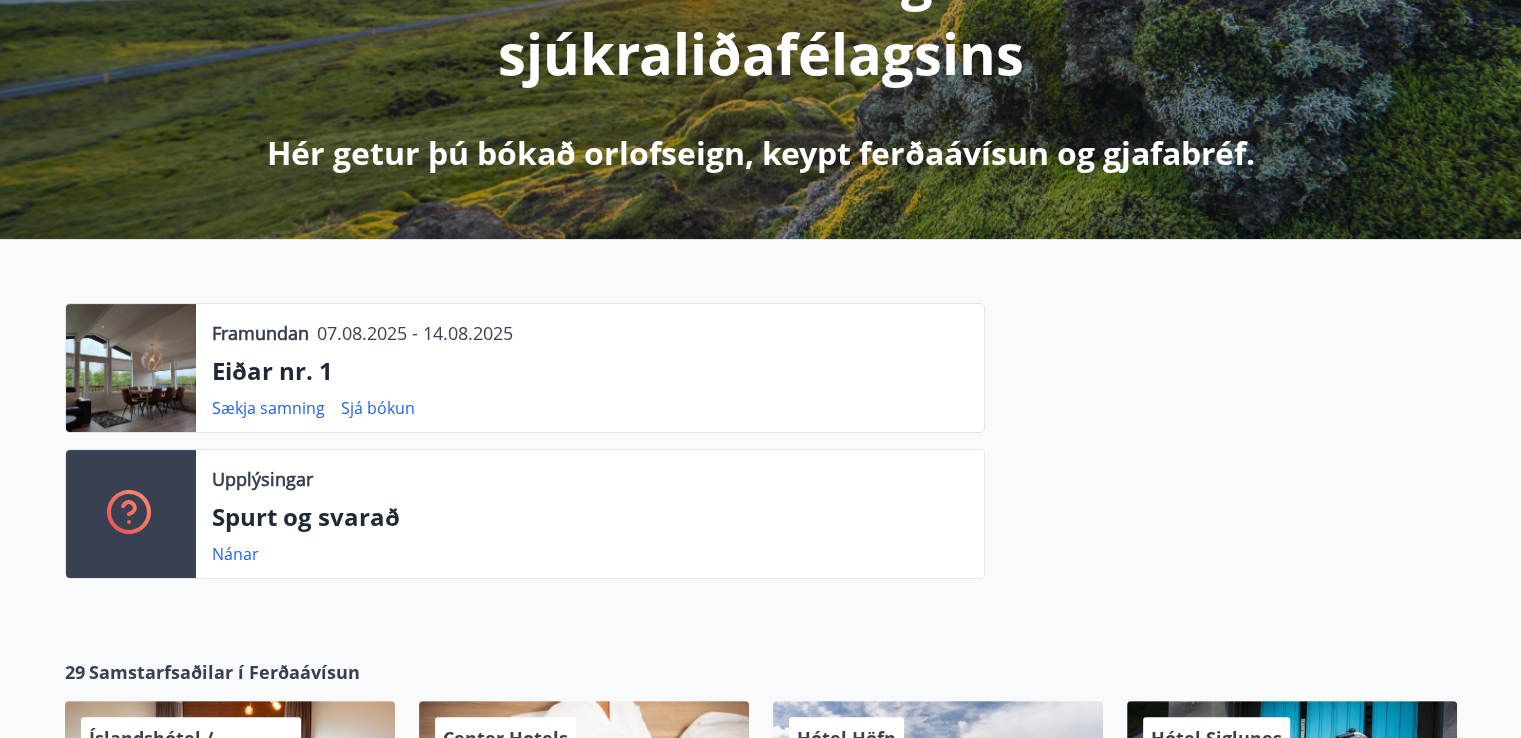 scroll, scrollTop: 0, scrollLeft: 0, axis: both 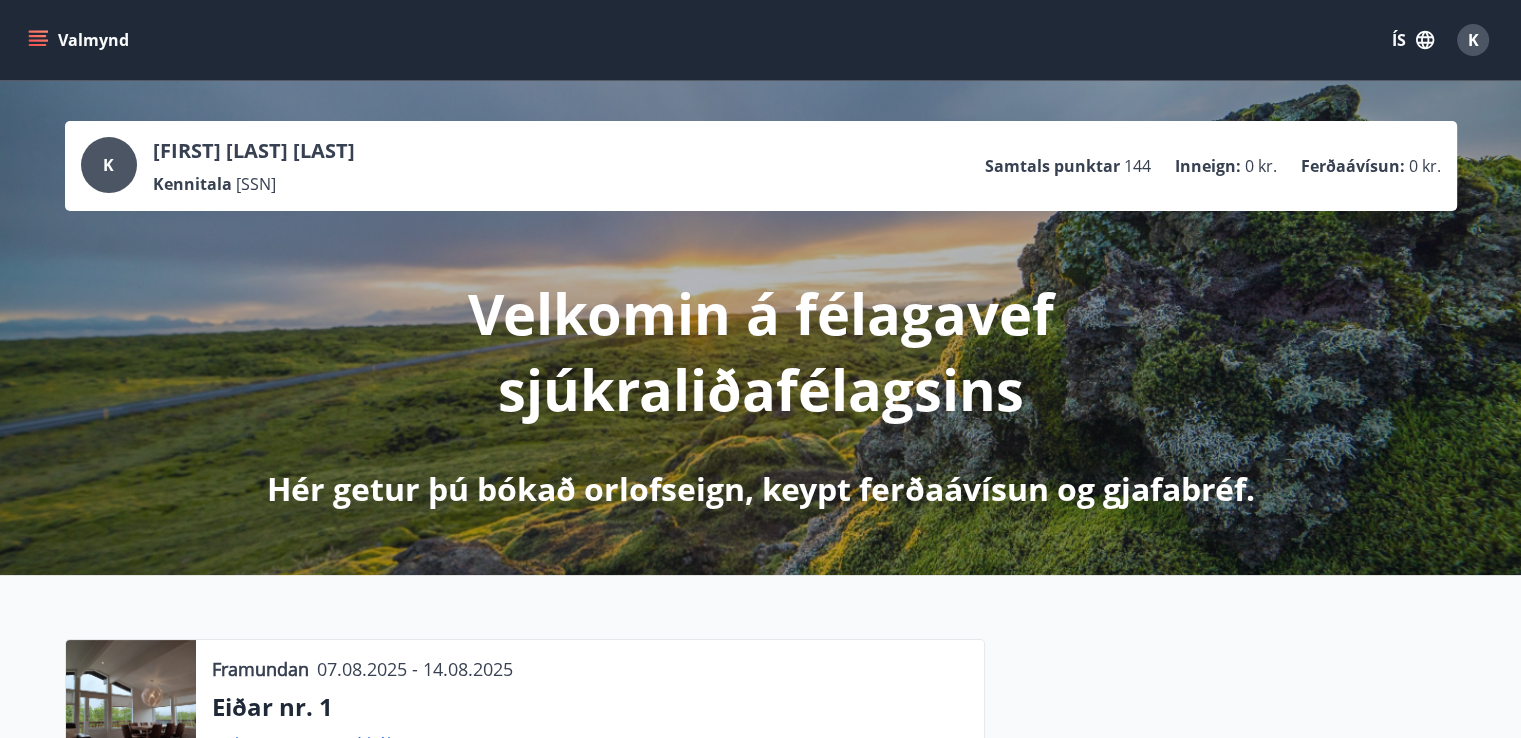 click on "Valmynd" at bounding box center (80, 40) 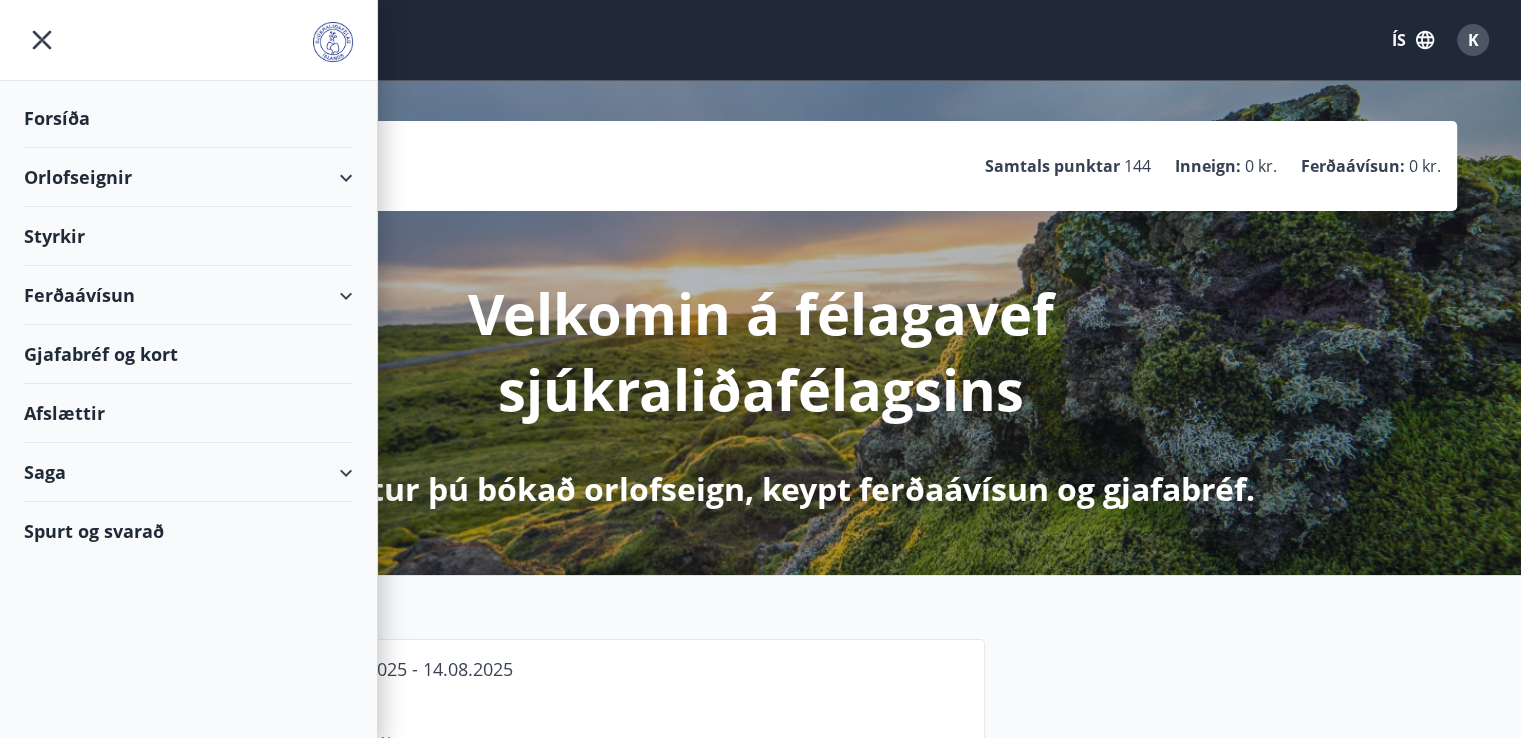 click on "Orlofseignir" at bounding box center [188, 177] 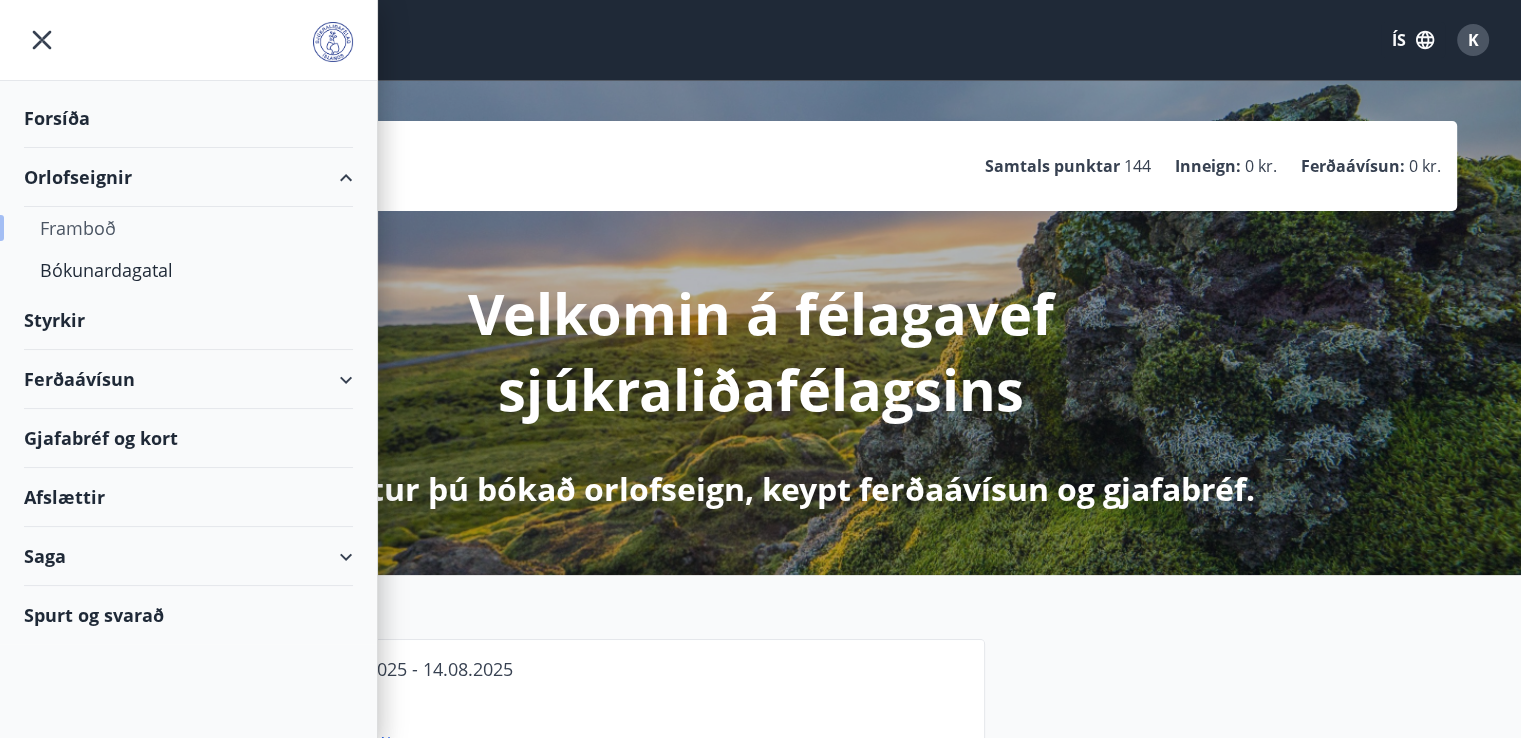 click on "Framboð" at bounding box center (188, 228) 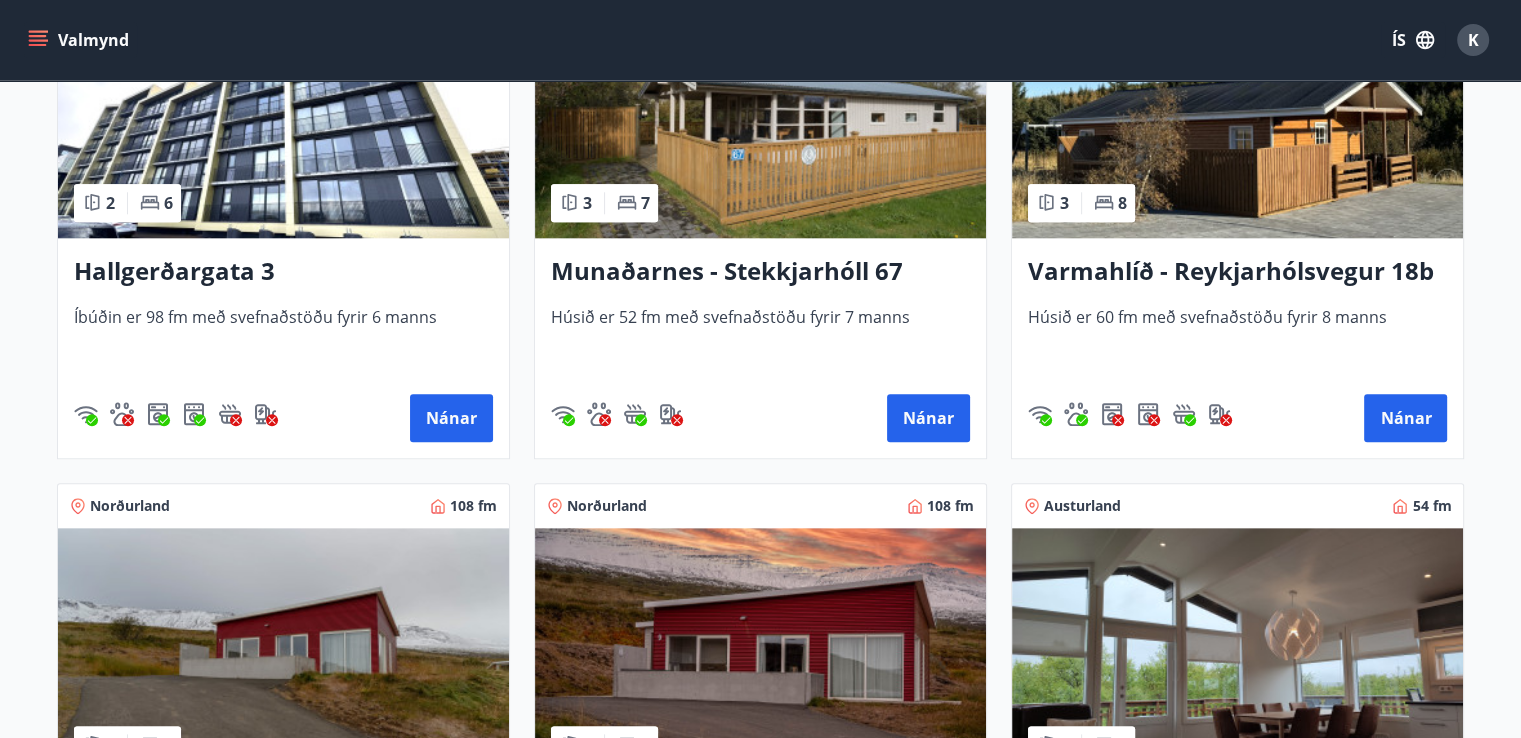 scroll, scrollTop: 2500, scrollLeft: 0, axis: vertical 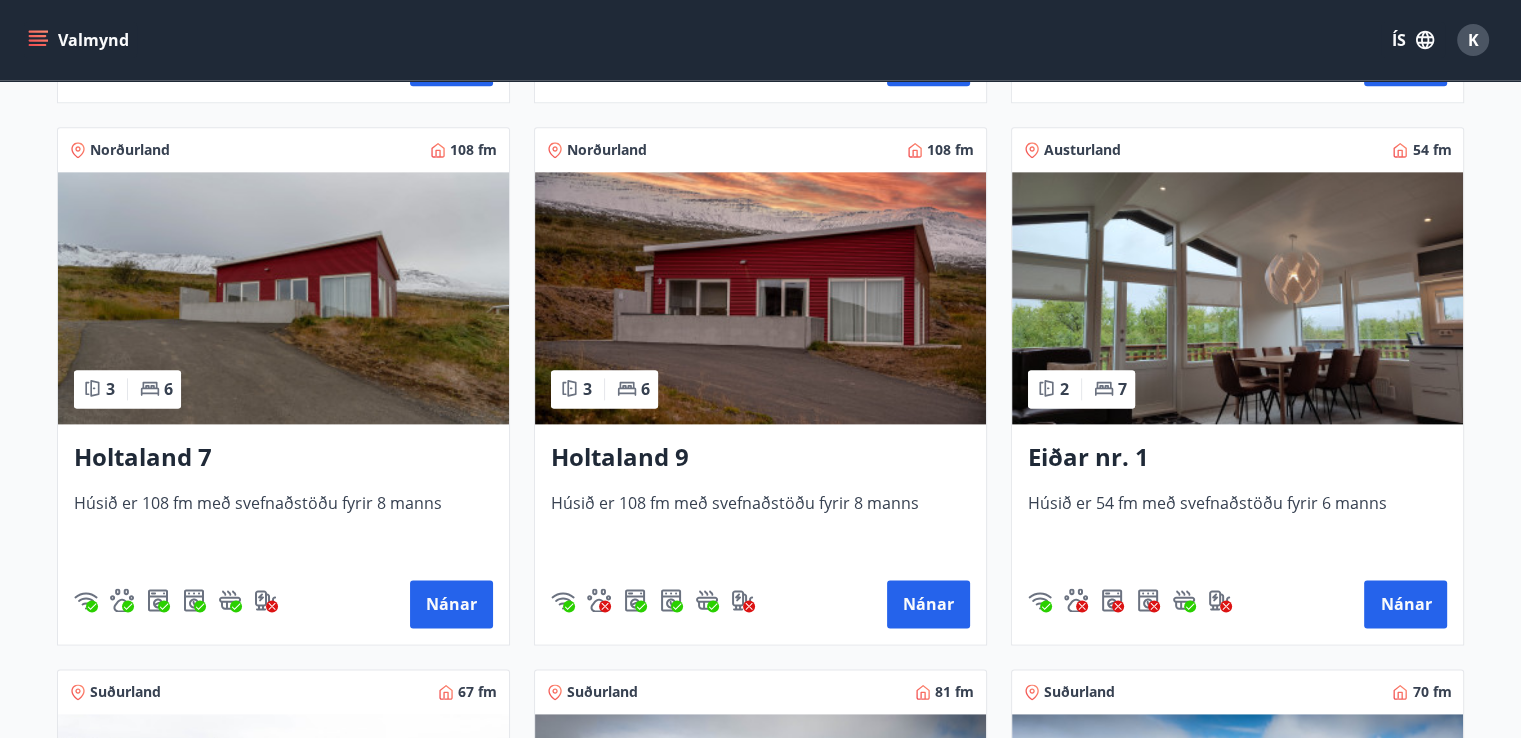 click at bounding box center (1237, 298) 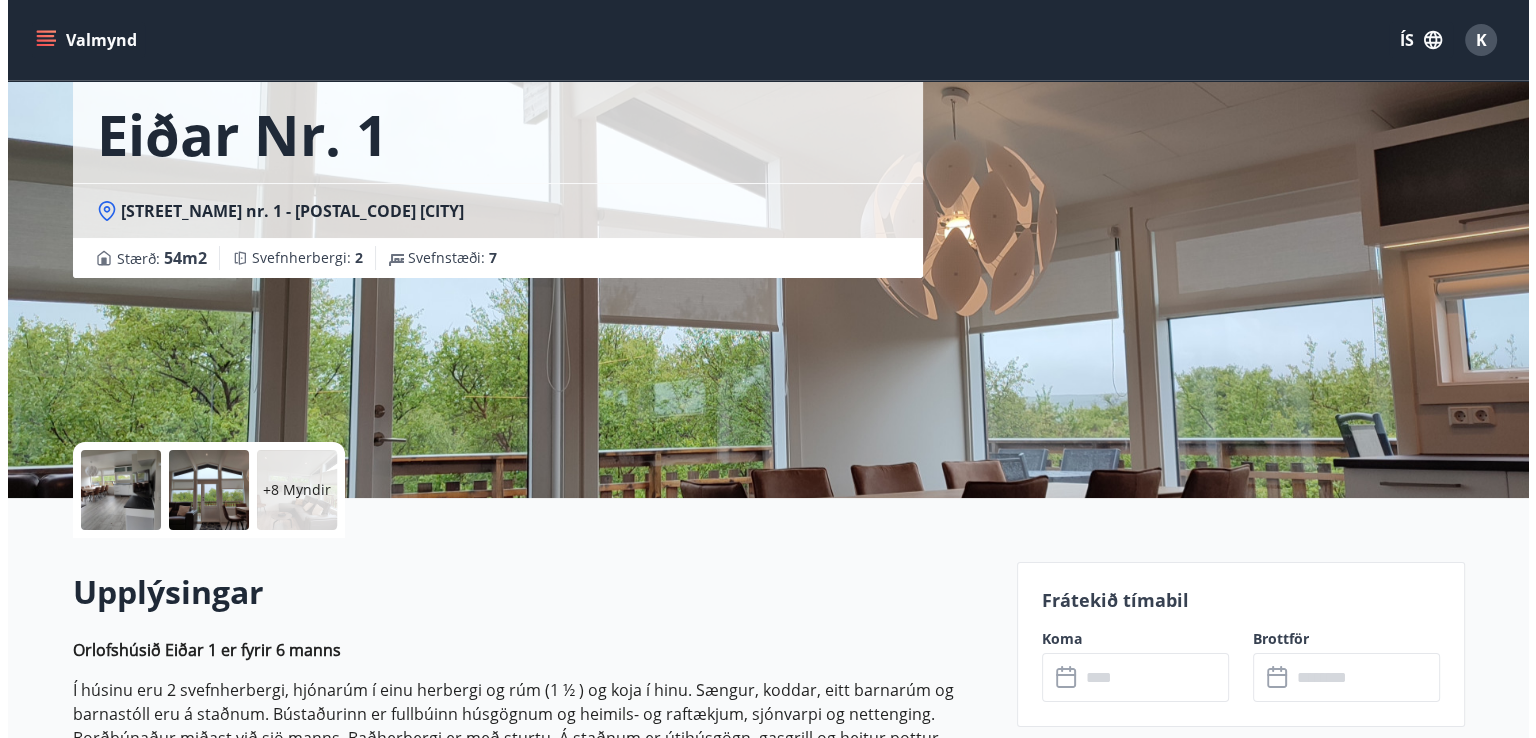 scroll, scrollTop: 100, scrollLeft: 0, axis: vertical 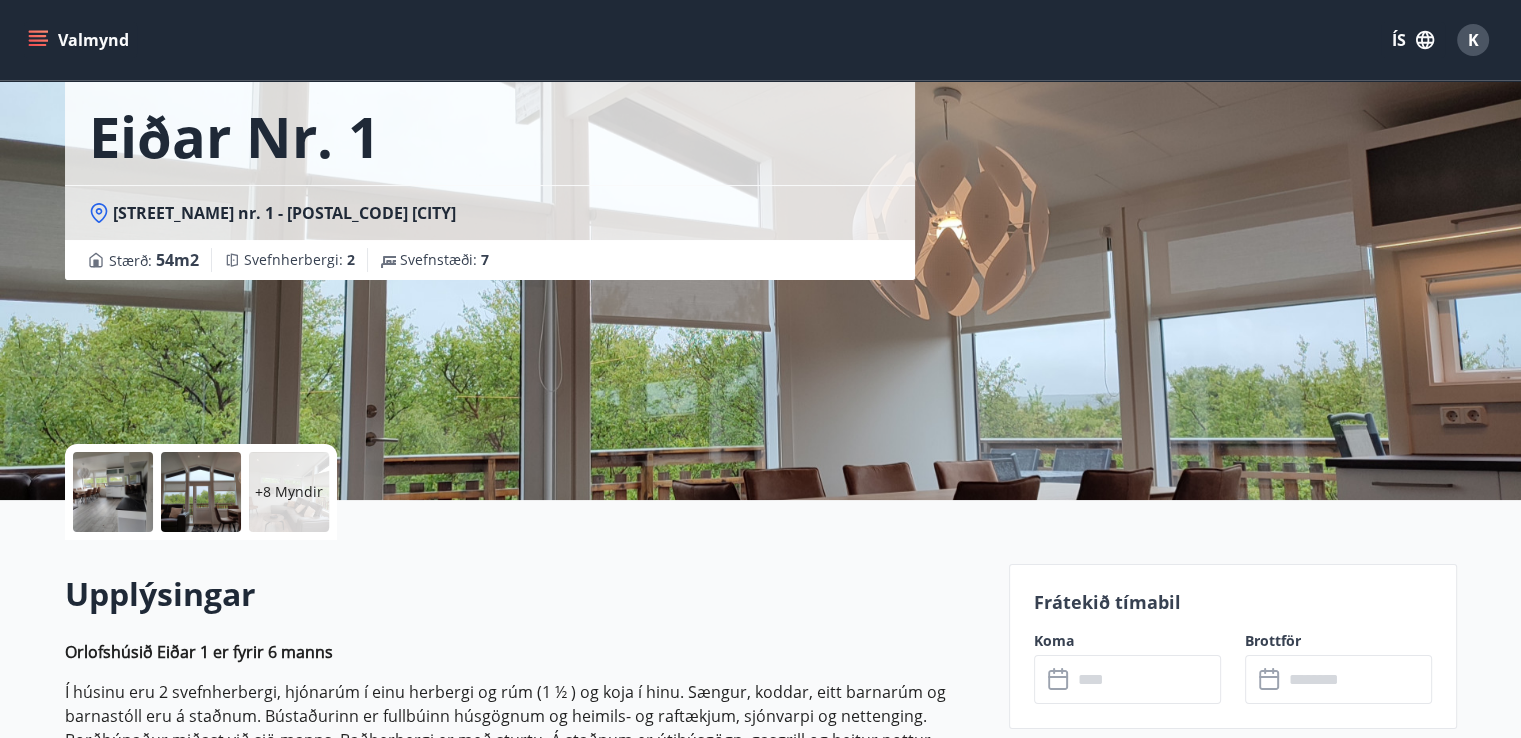 click at bounding box center (113, 492) 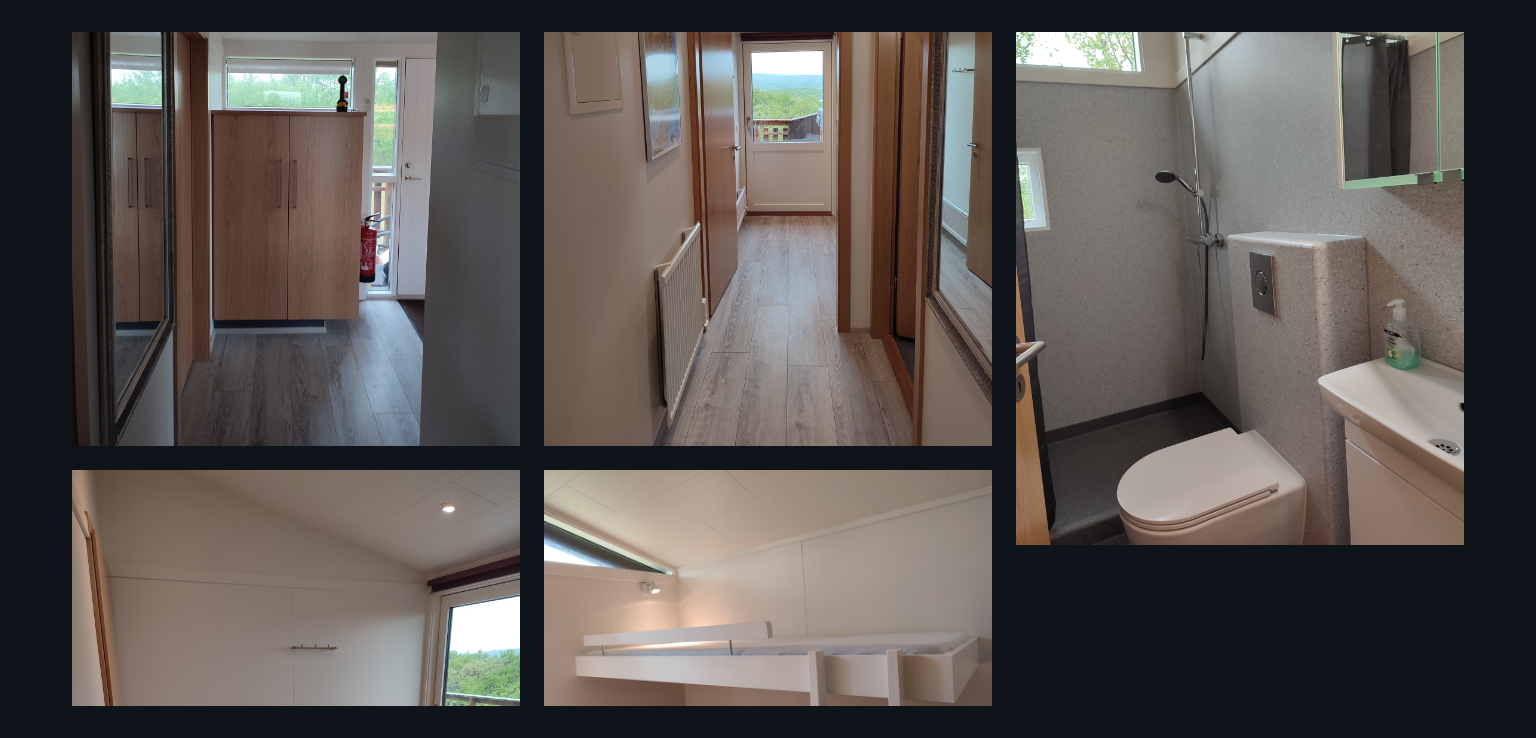scroll, scrollTop: 1194, scrollLeft: 0, axis: vertical 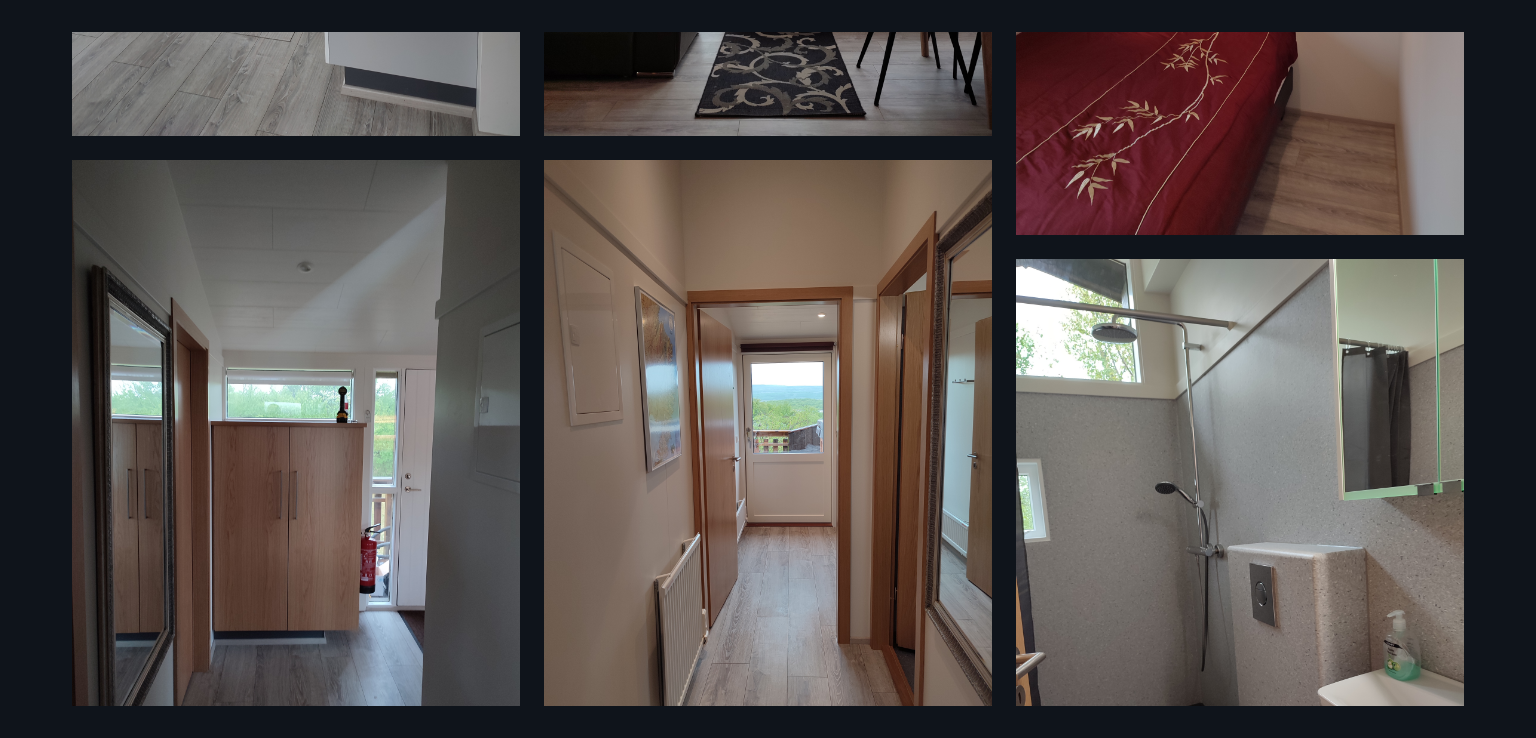 click at bounding box center (768, 458) 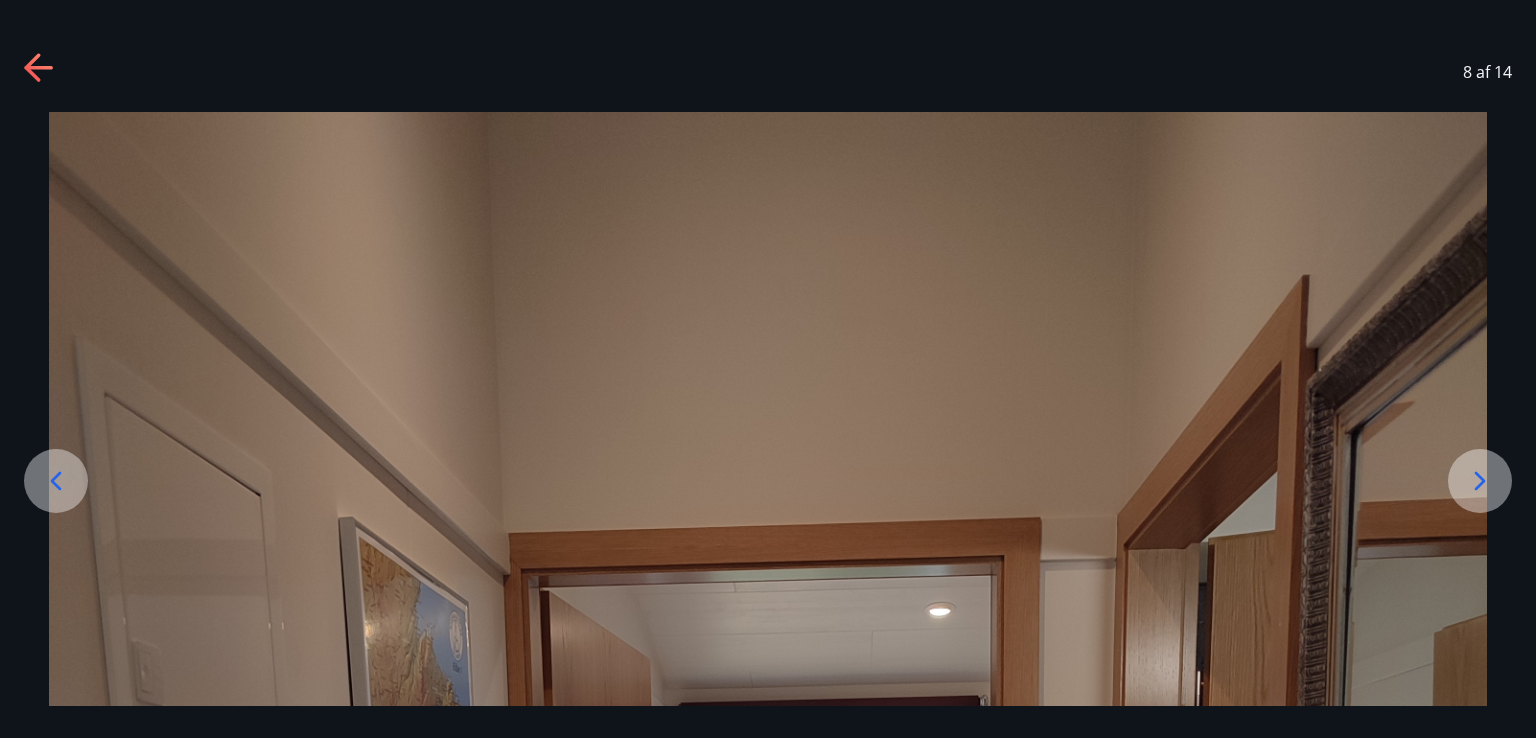 click 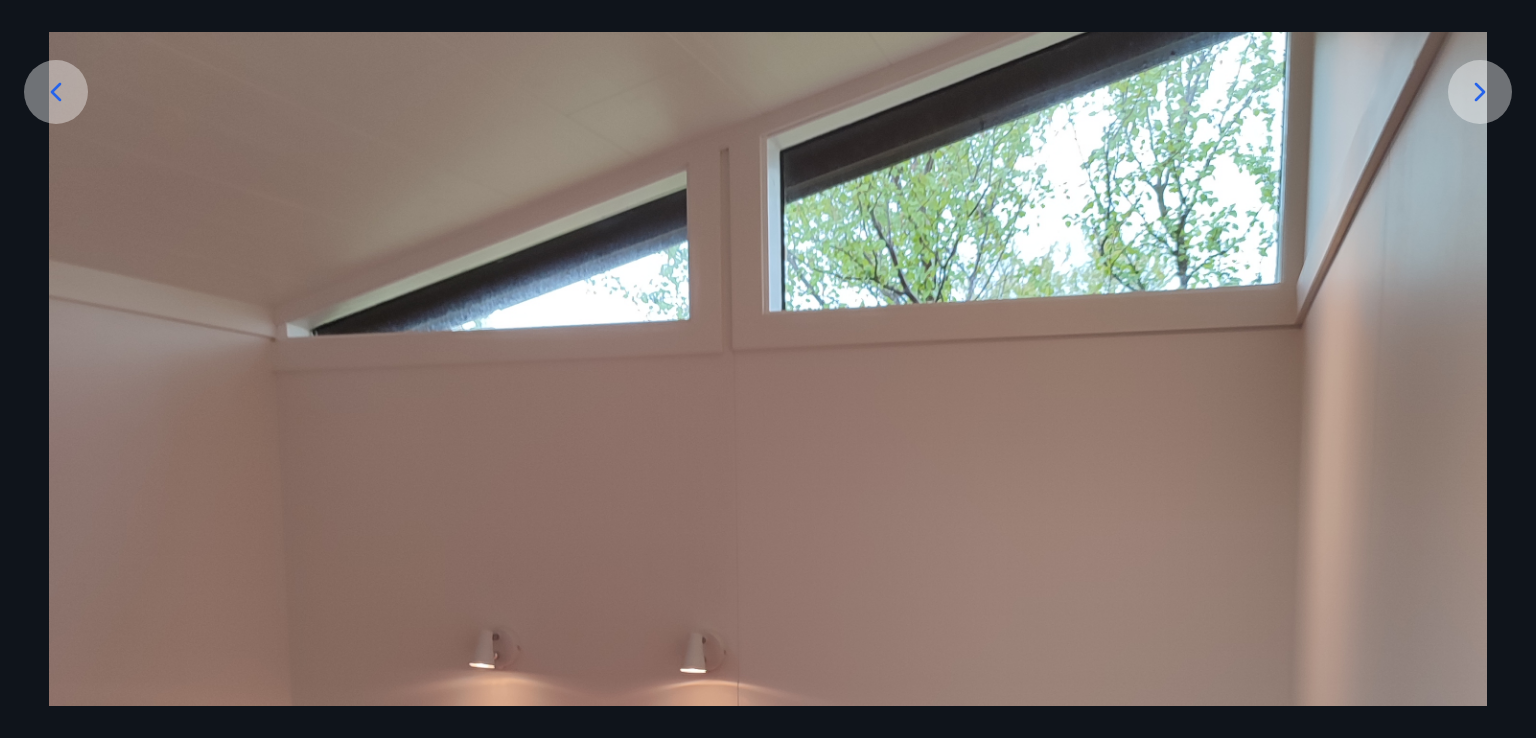 scroll, scrollTop: 400, scrollLeft: 0, axis: vertical 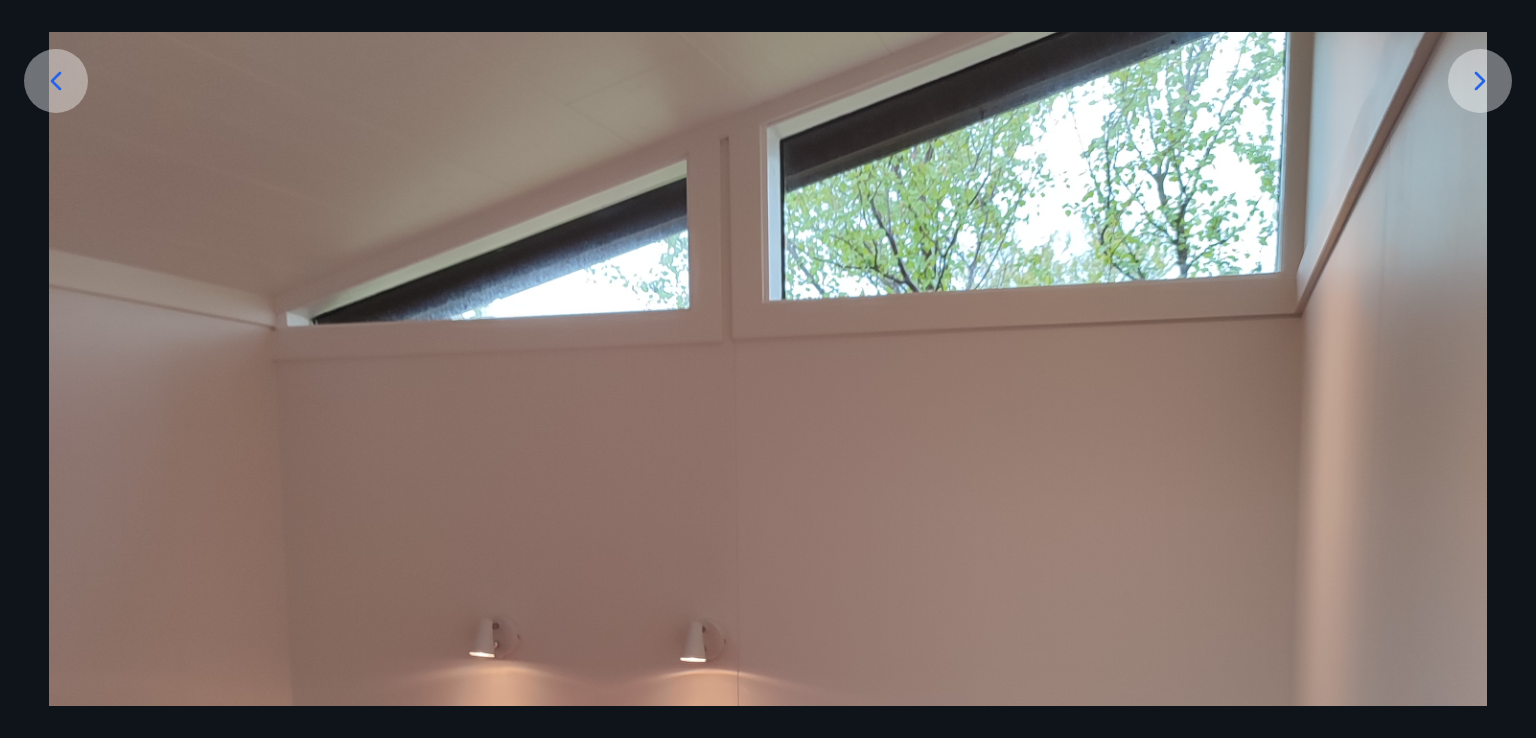 click 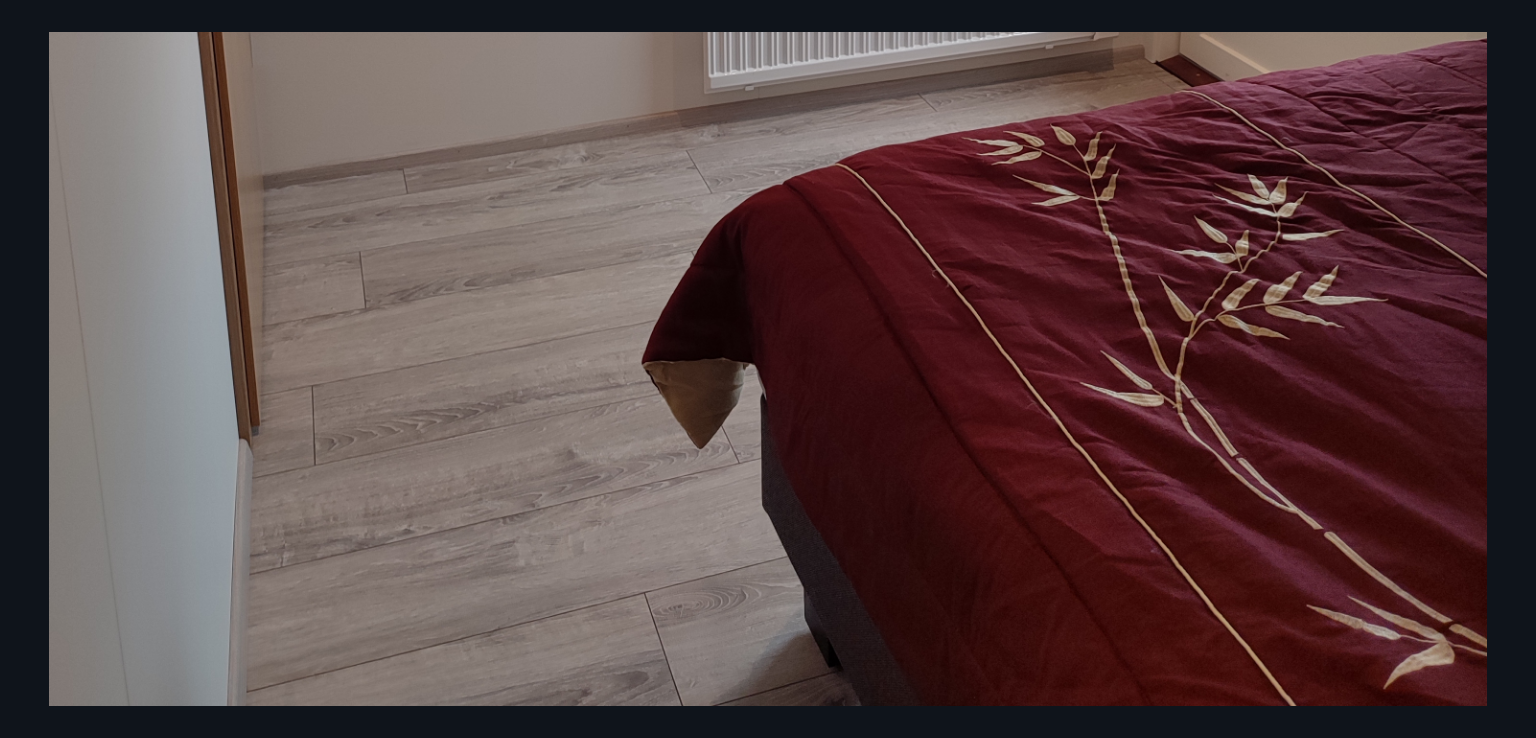 scroll, scrollTop: 1323, scrollLeft: 0, axis: vertical 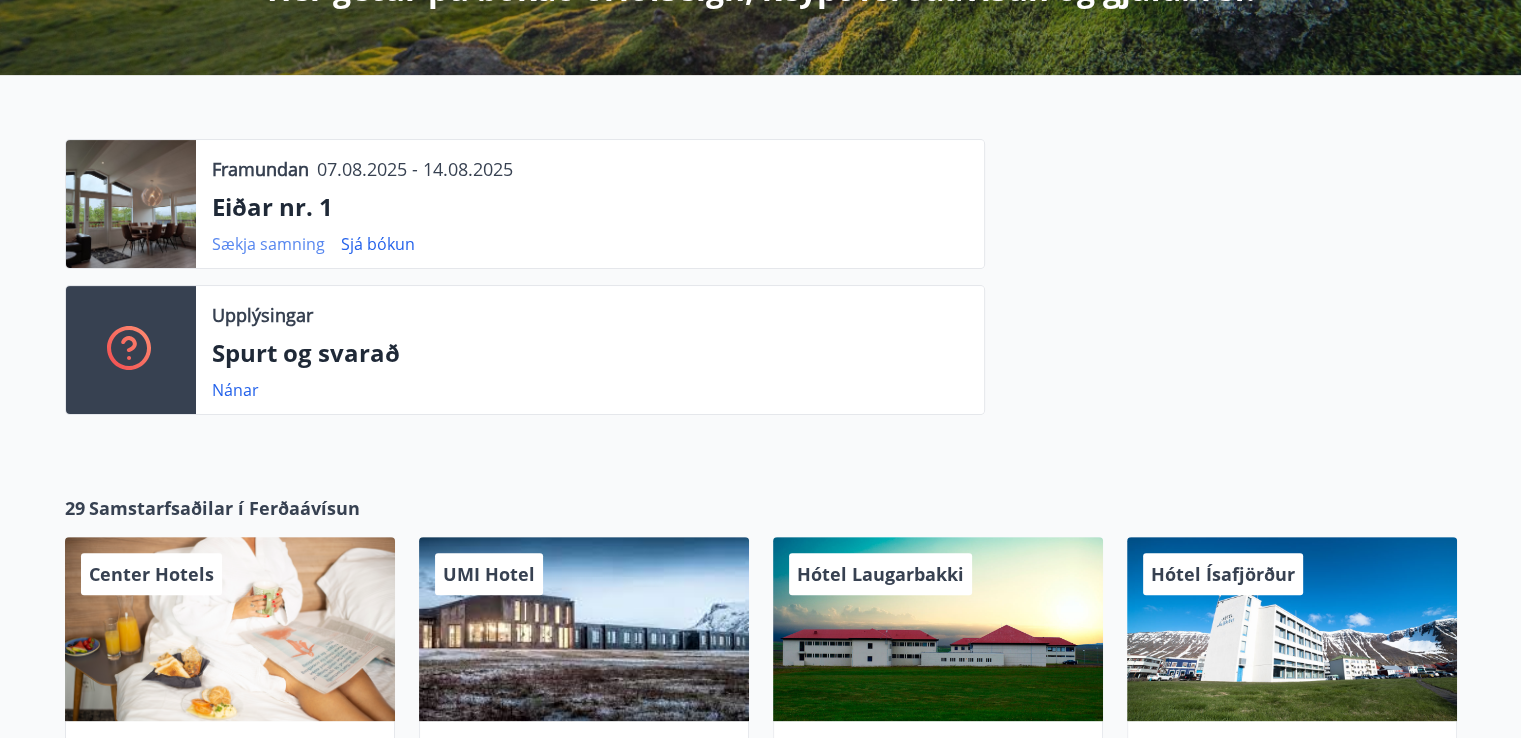 click on "Sækja samning" at bounding box center (268, 244) 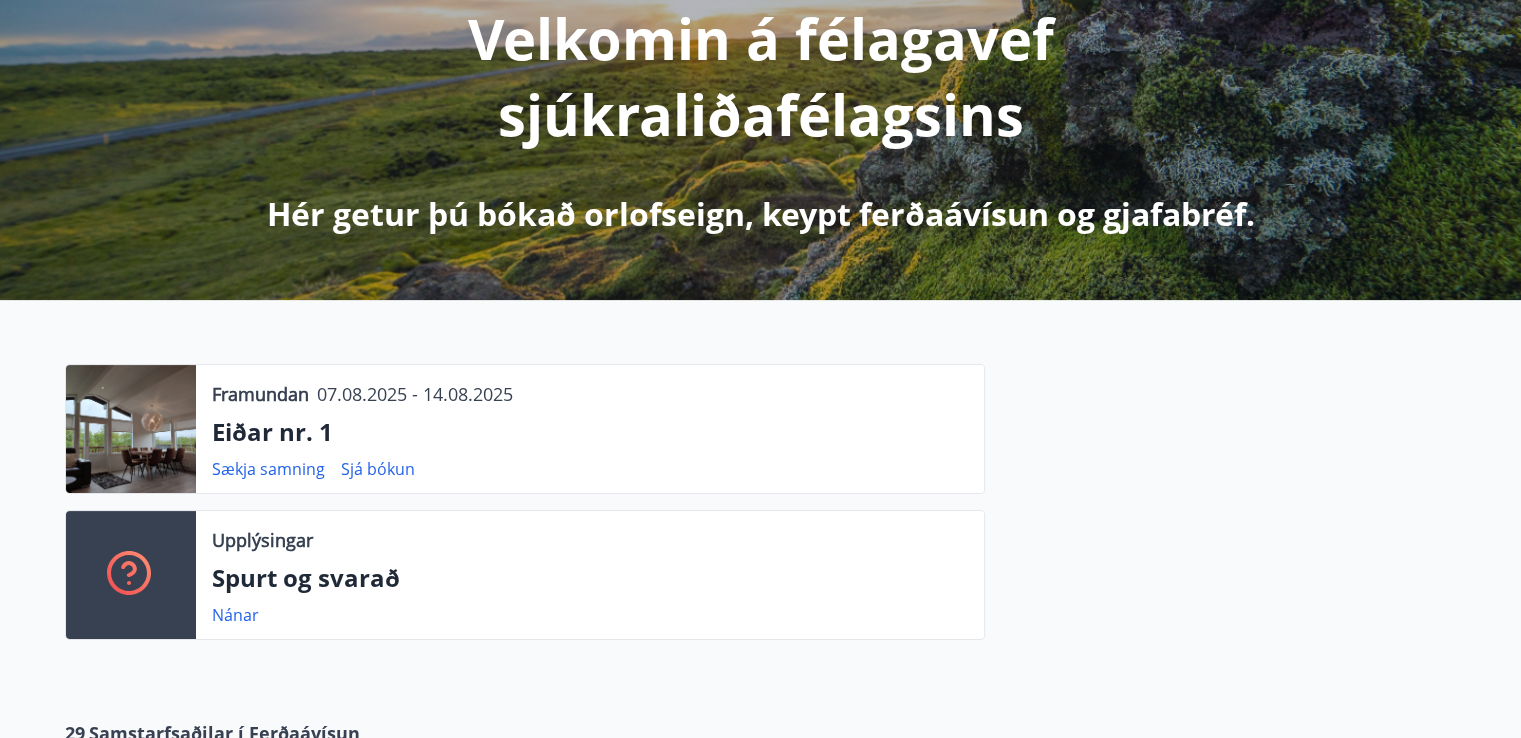 scroll, scrollTop: 0, scrollLeft: 0, axis: both 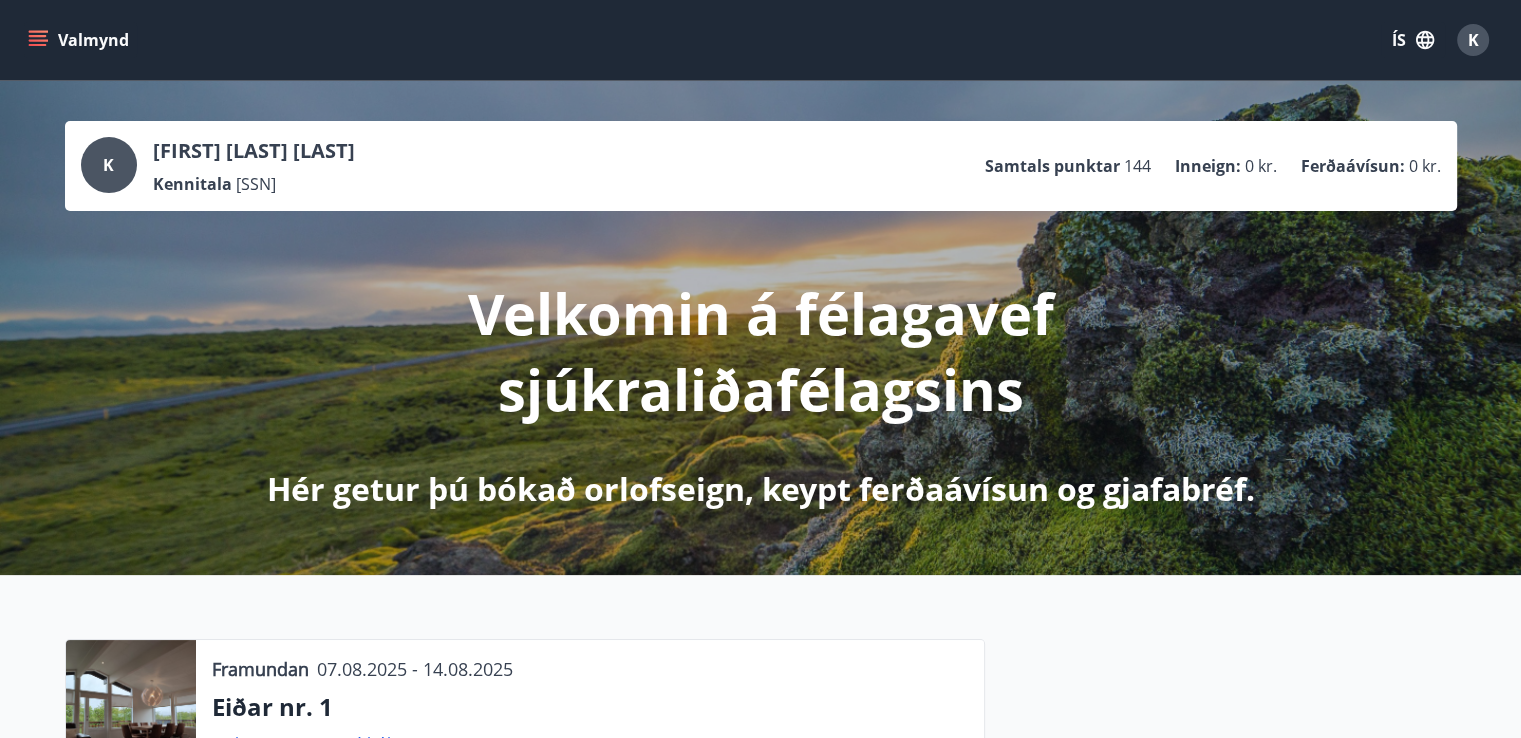 drag, startPoint x: 184, startPoint y: -87, endPoint x: 346, endPoint y: -87, distance: 162 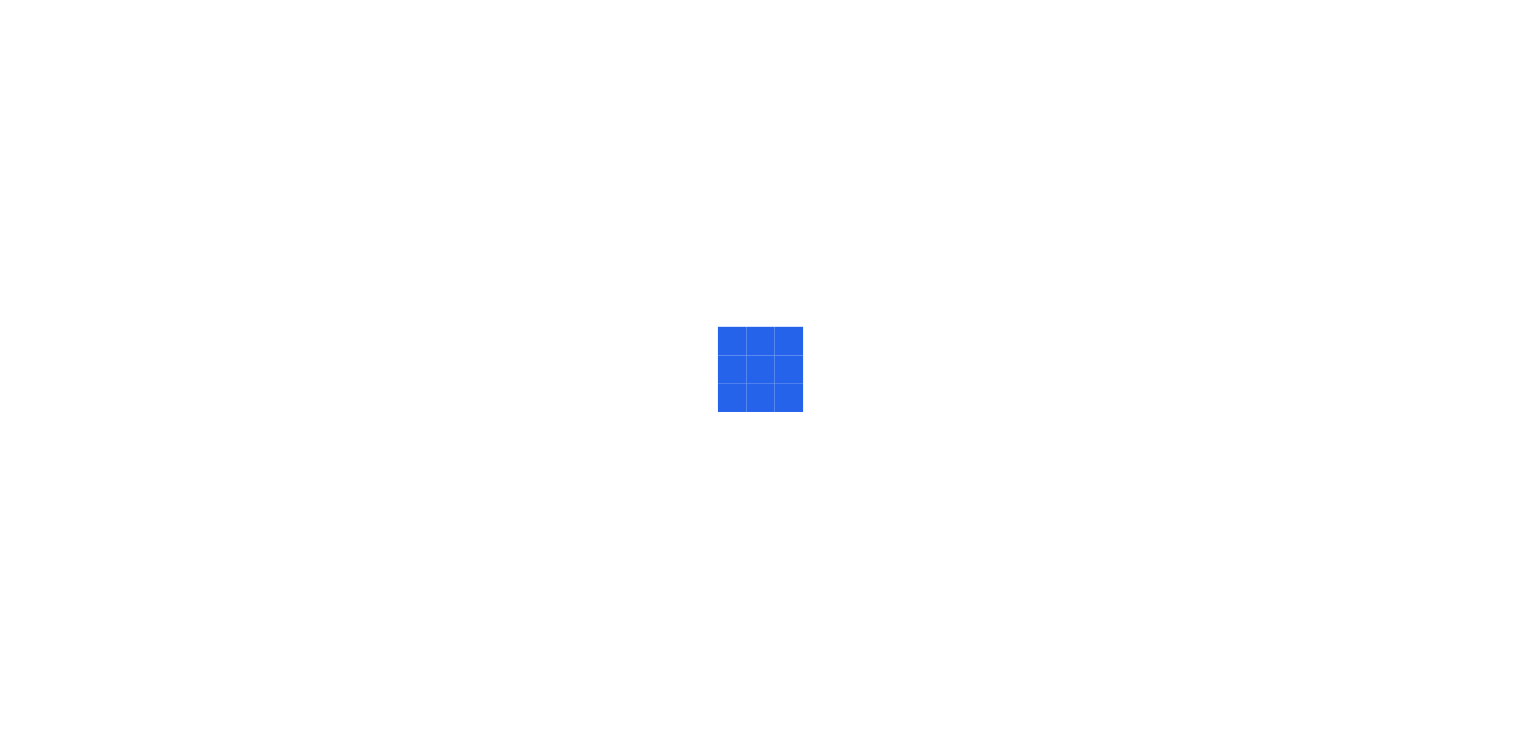 scroll, scrollTop: 0, scrollLeft: 0, axis: both 